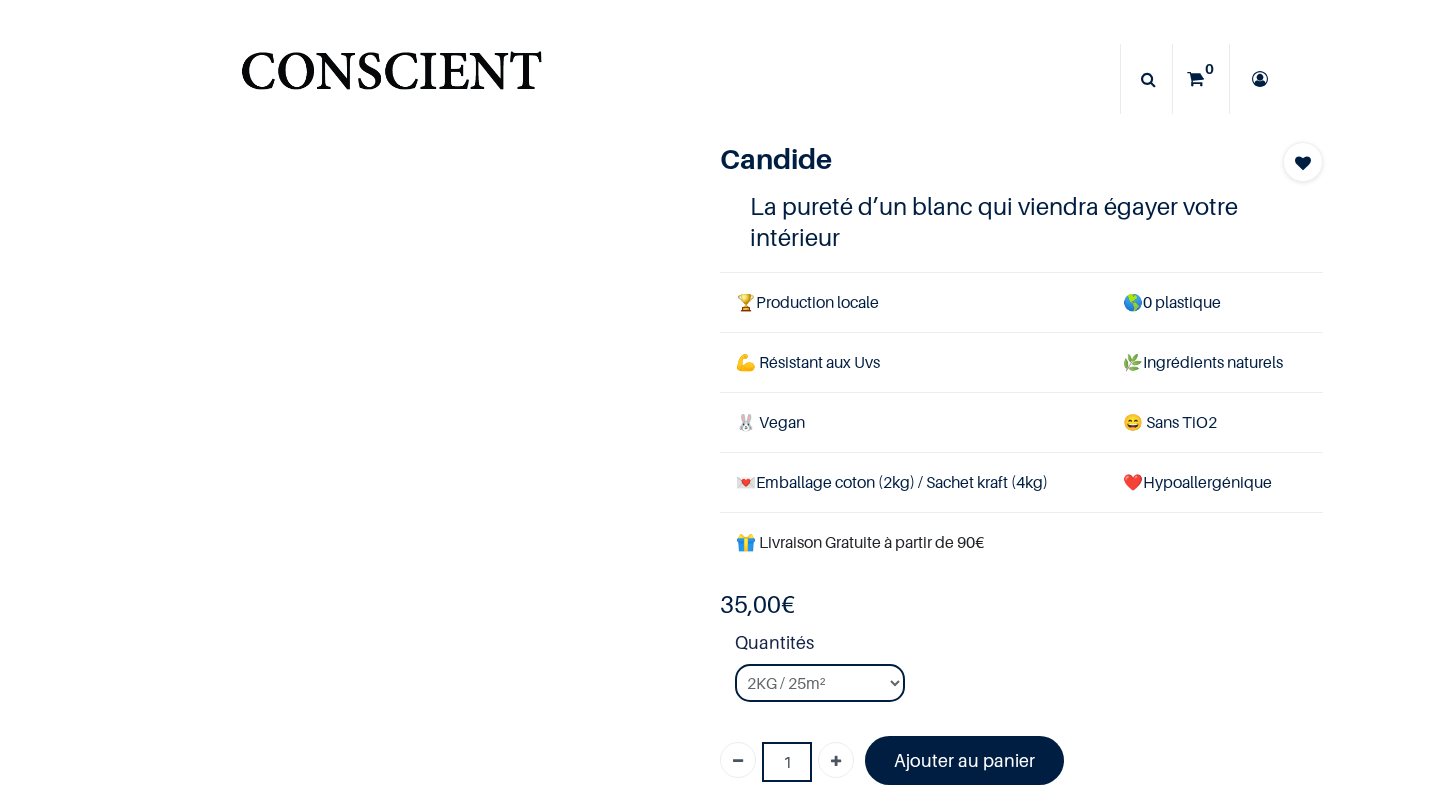 scroll, scrollTop: 0, scrollLeft: 0, axis: both 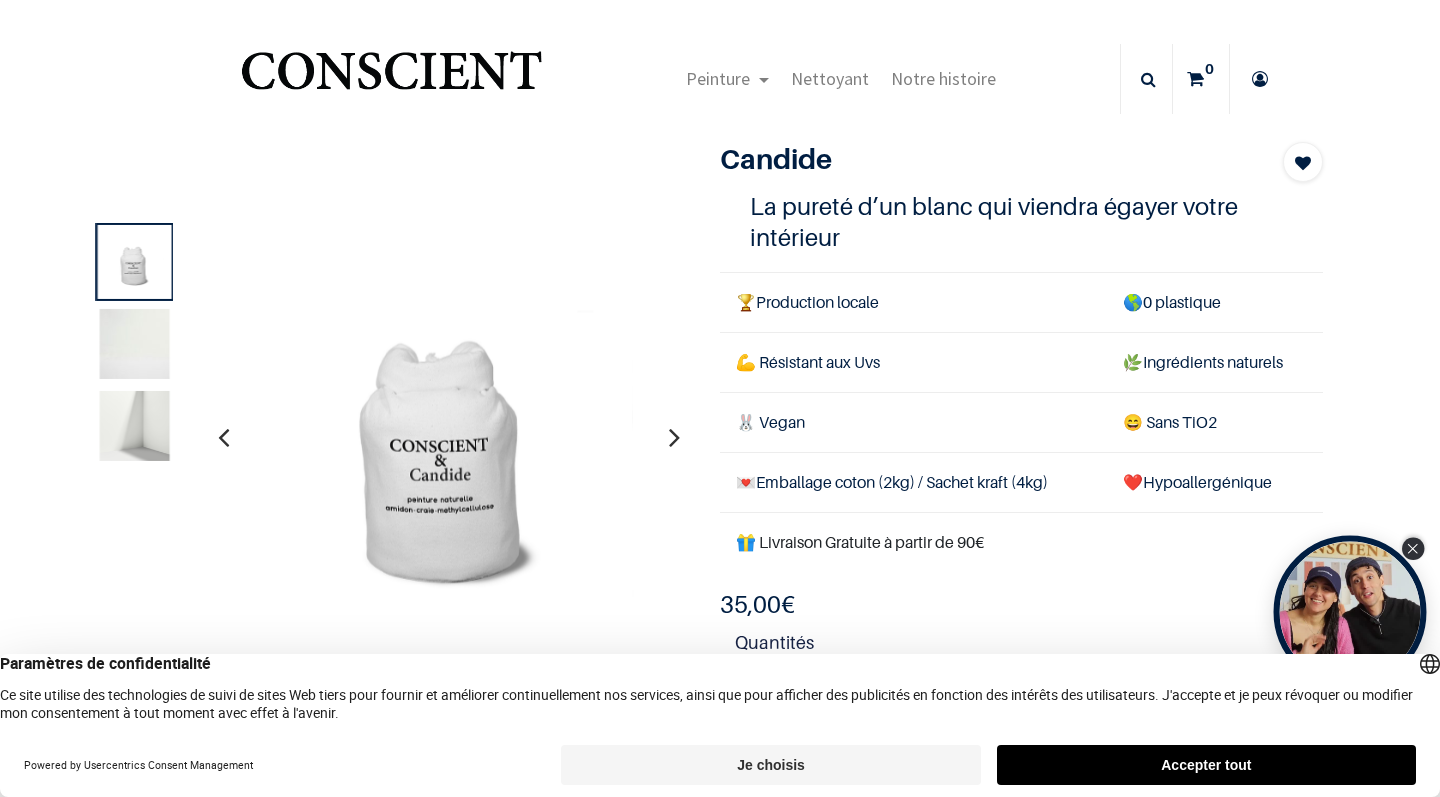 click 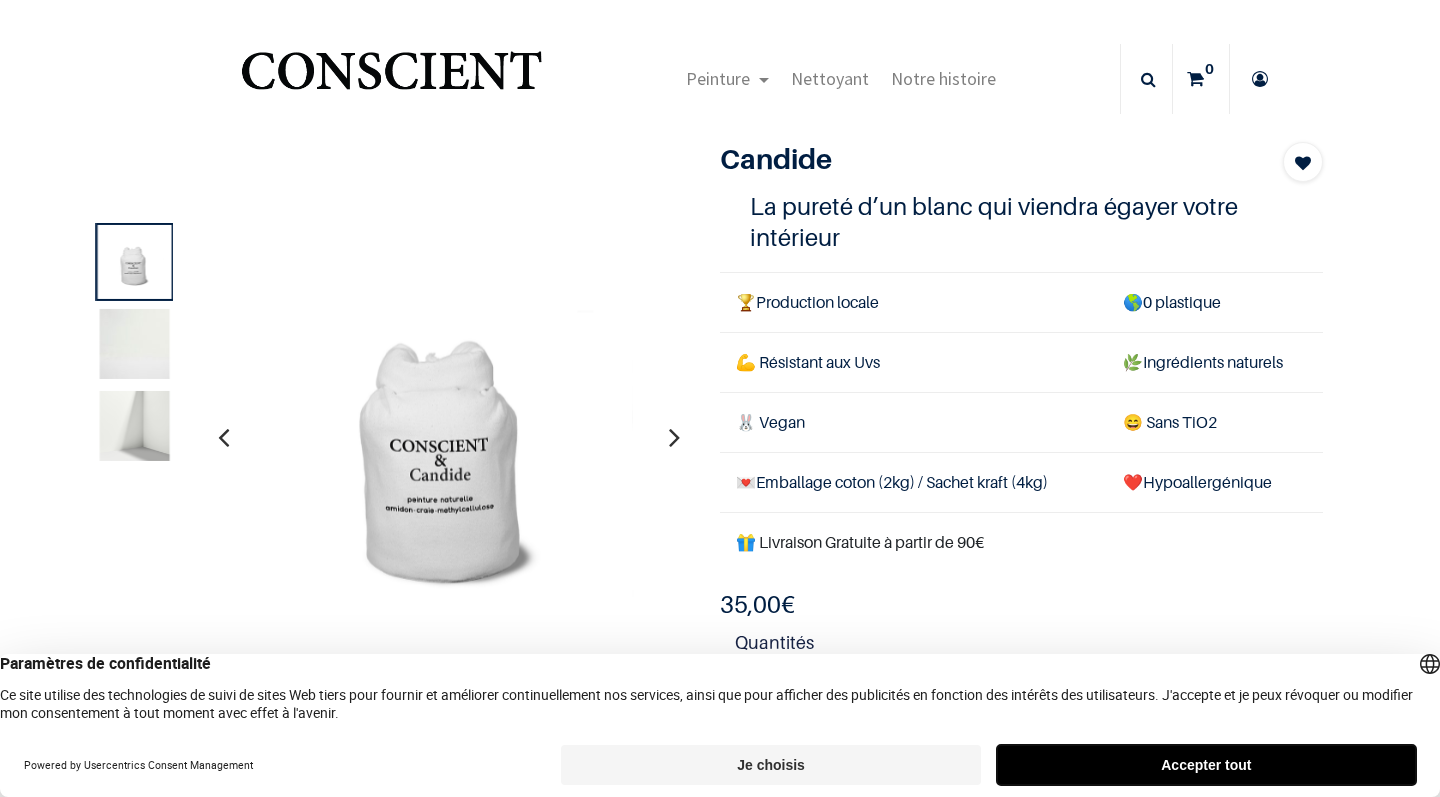 click on "Accepter tout" at bounding box center [1206, 765] 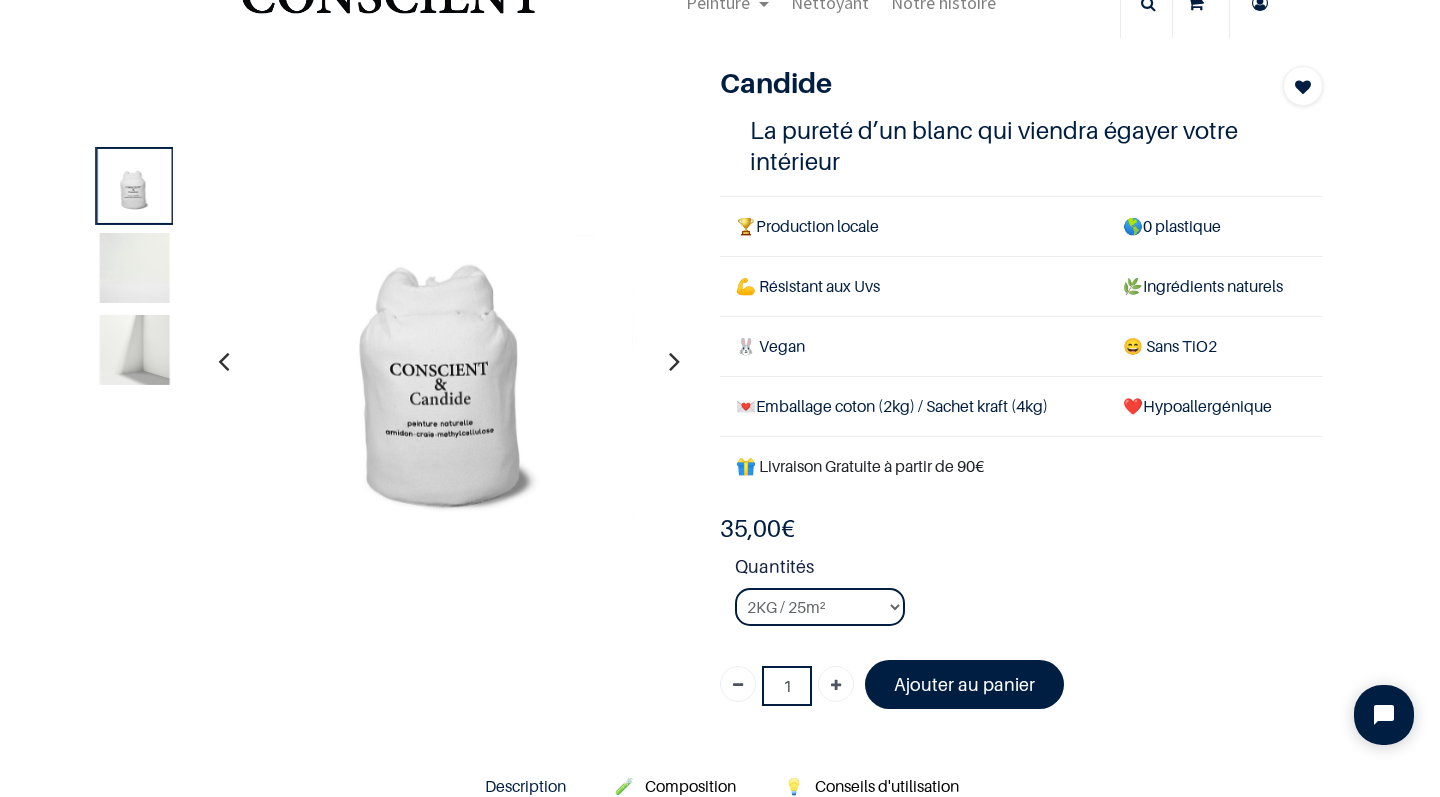 scroll, scrollTop: 45, scrollLeft: 0, axis: vertical 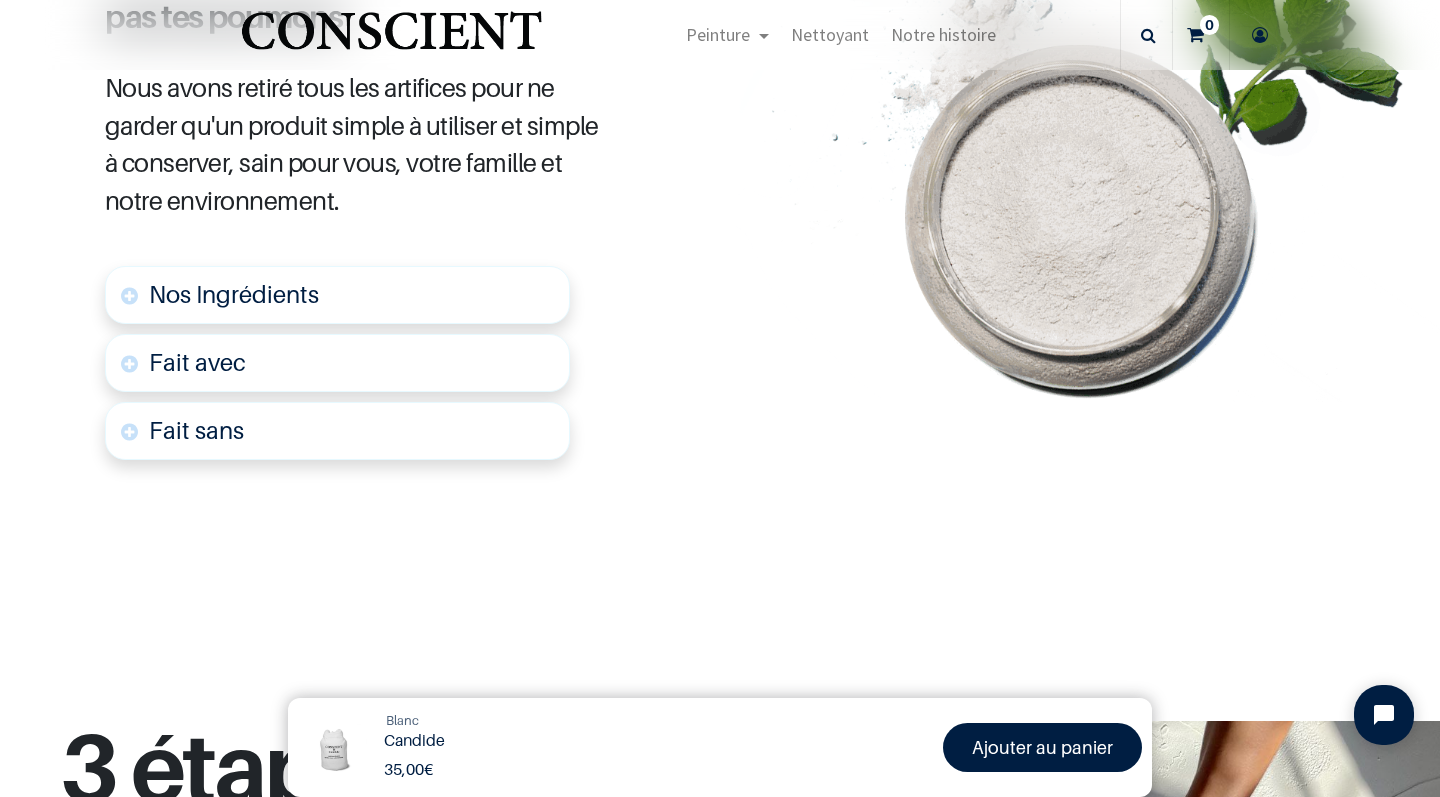 click on "Fait avec" at bounding box center [337, 363] 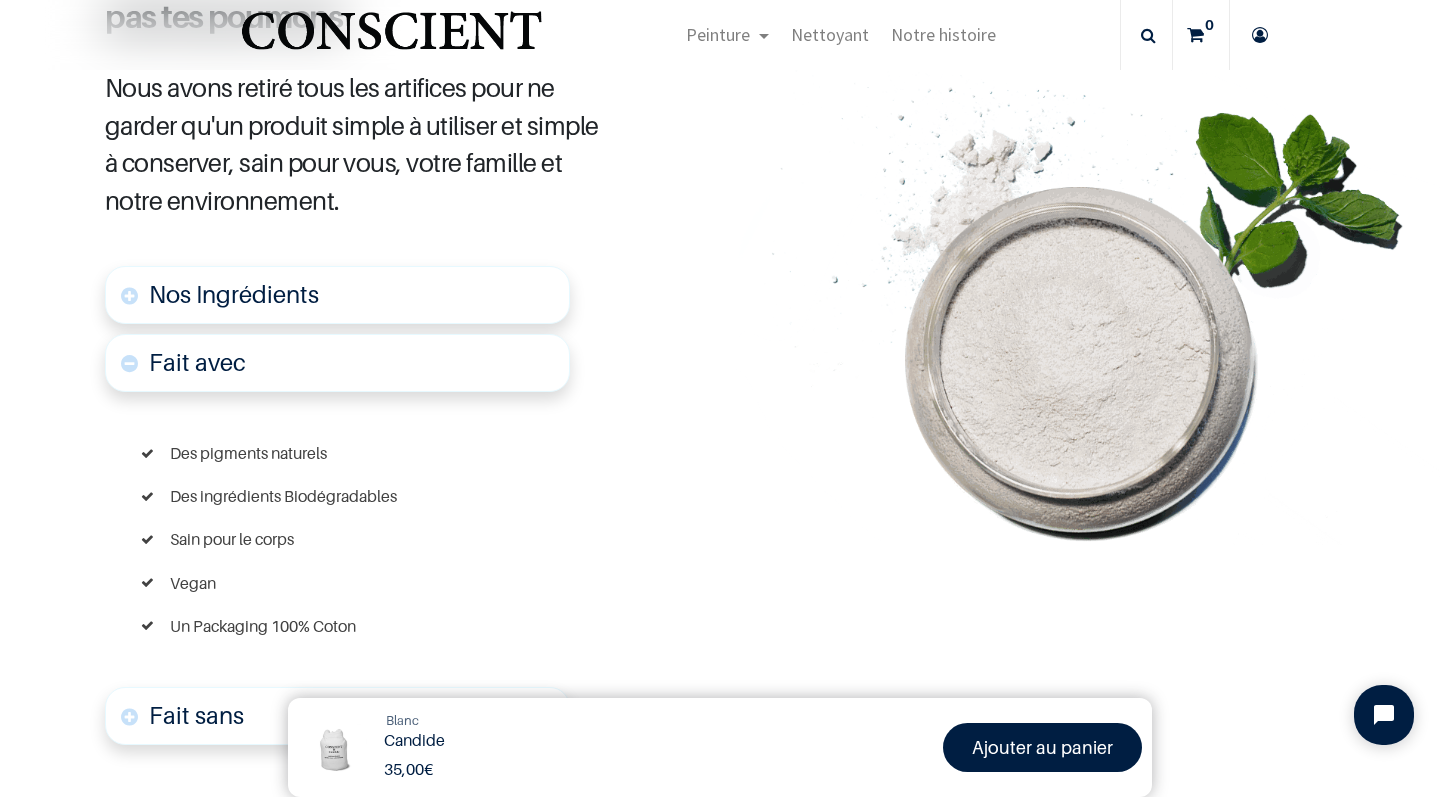 click on "Fait avec" at bounding box center (337, 363) 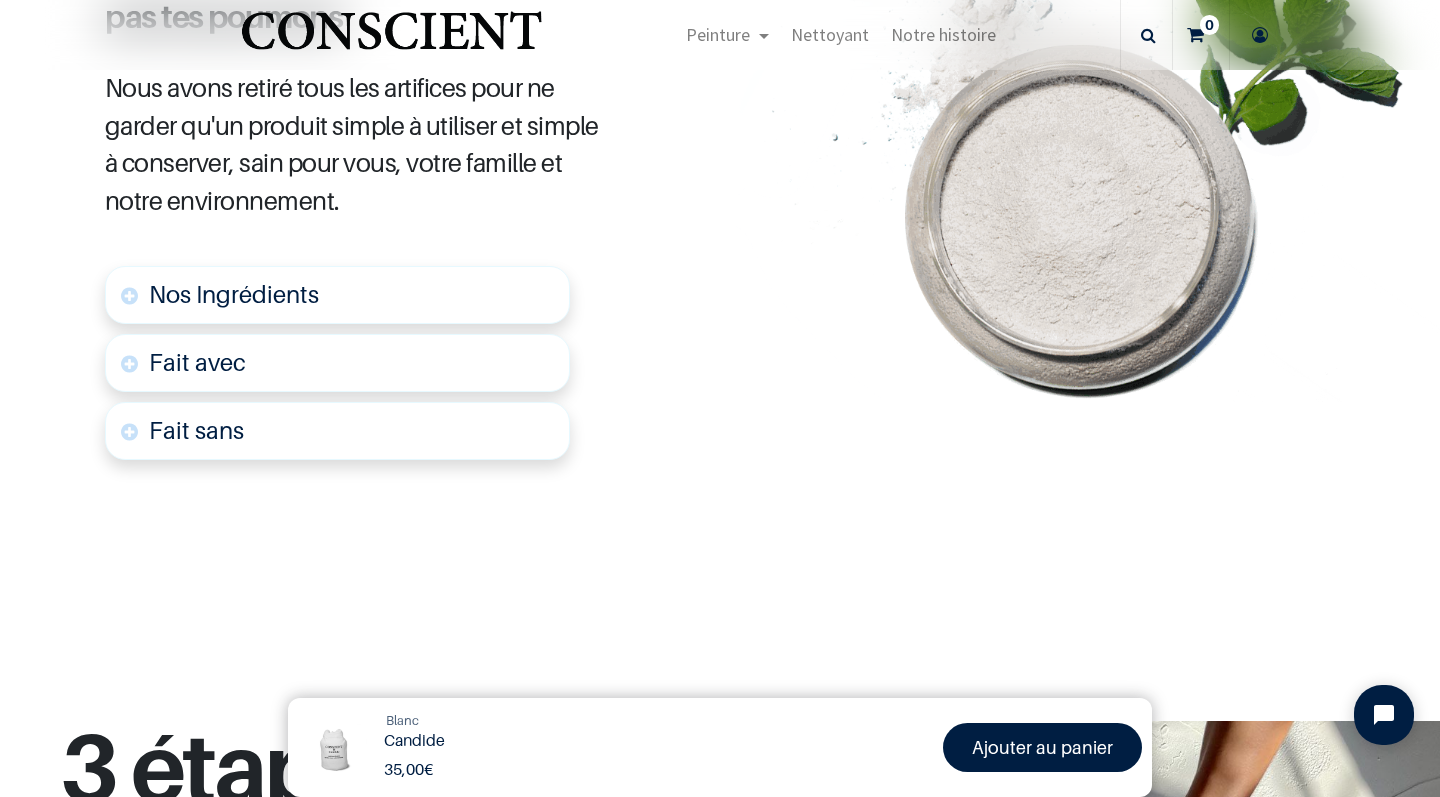 click on "Fait sans" at bounding box center [337, 431] 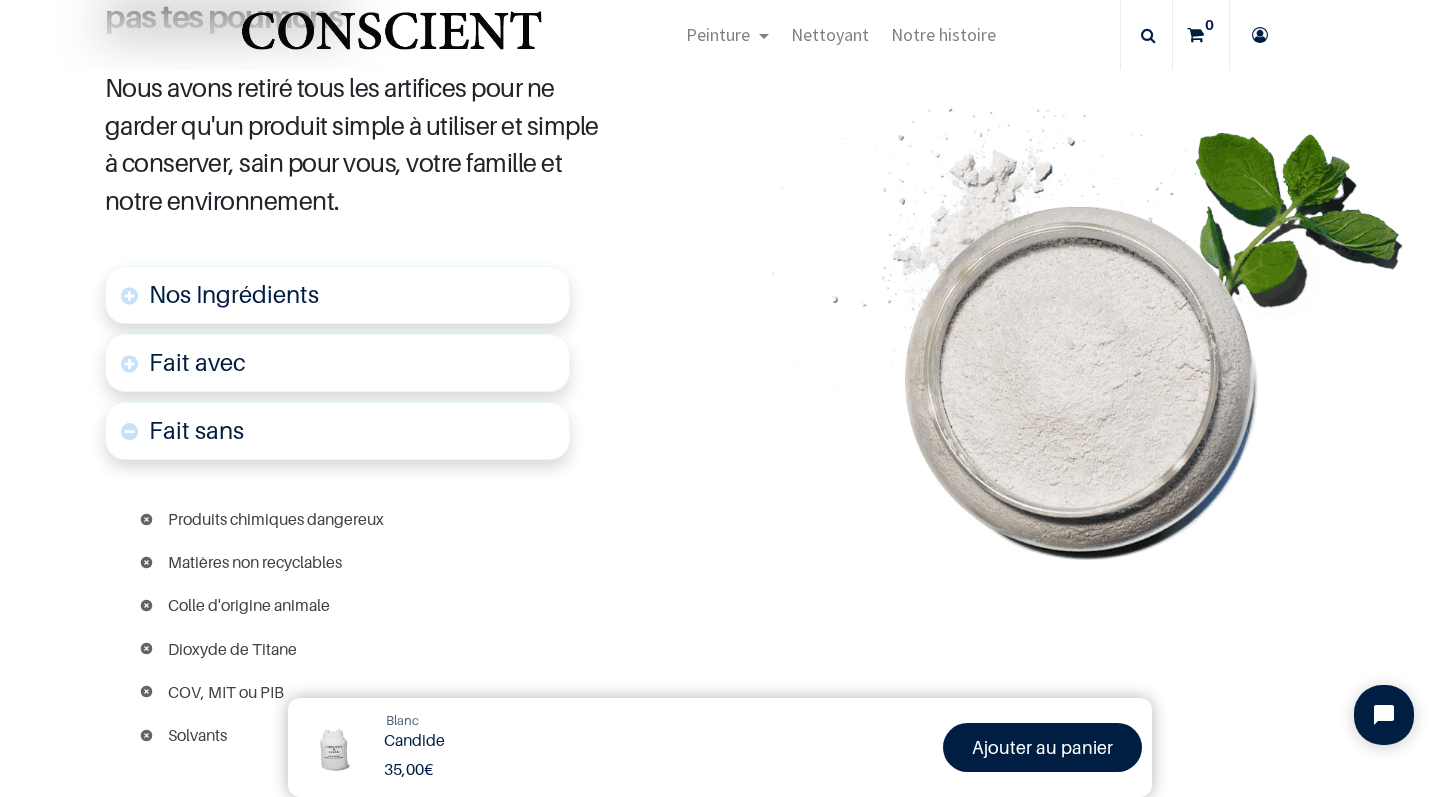 click on "Fait sans" at bounding box center [337, 431] 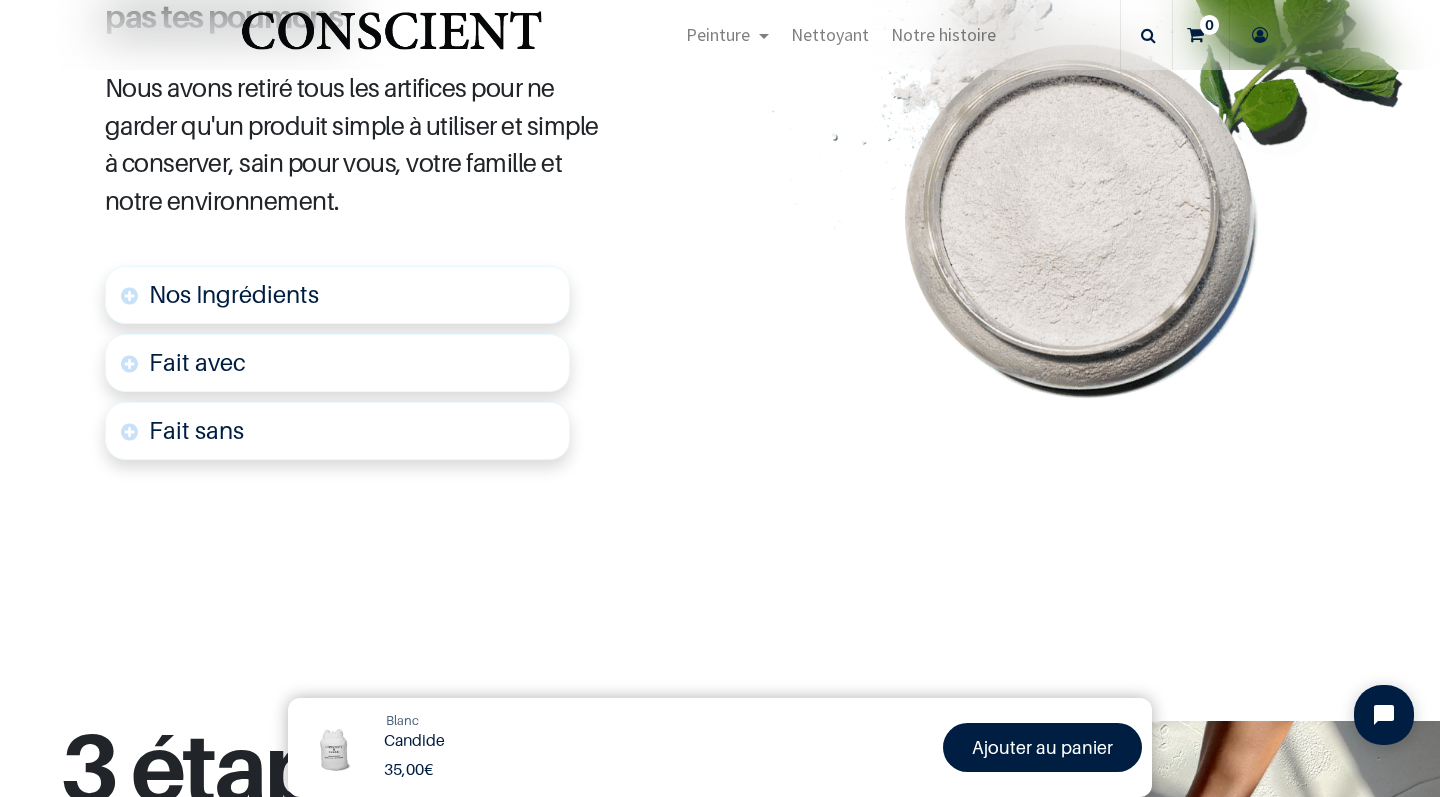 click on "Nos Ingrédients" at bounding box center (337, 295) 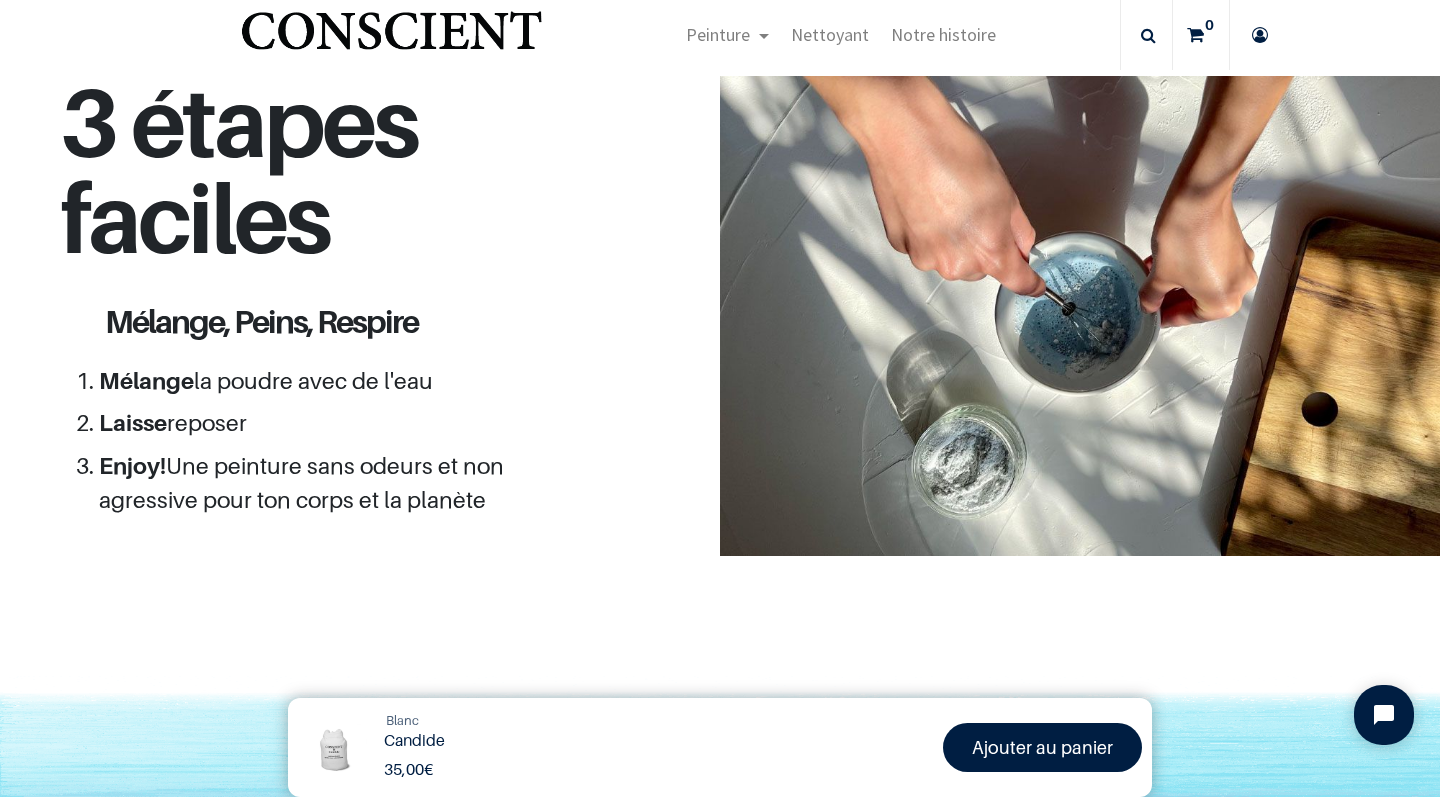 scroll, scrollTop: 2031, scrollLeft: 0, axis: vertical 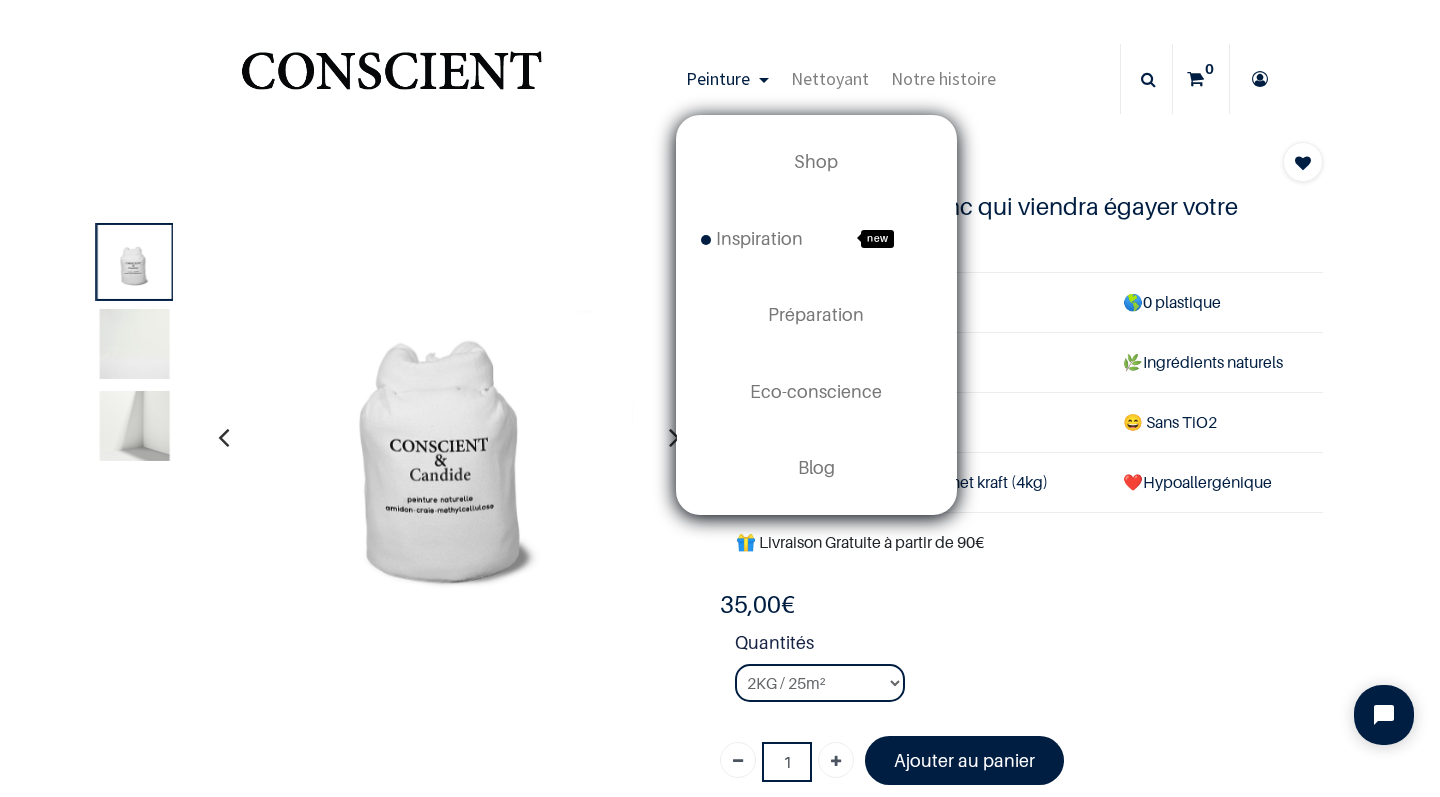 click on "Peinture" at bounding box center (718, 78) 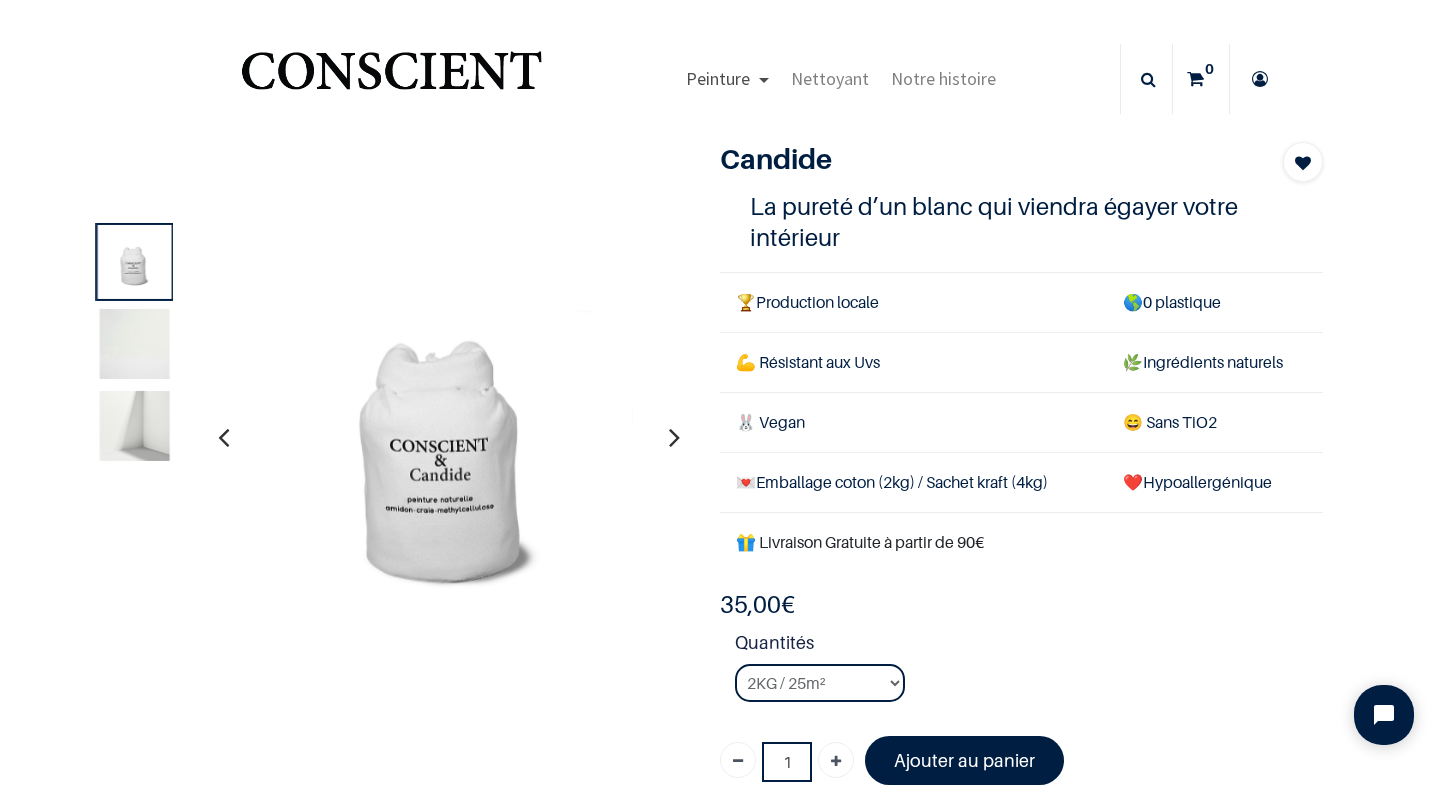 click on "Peinture" at bounding box center [718, 78] 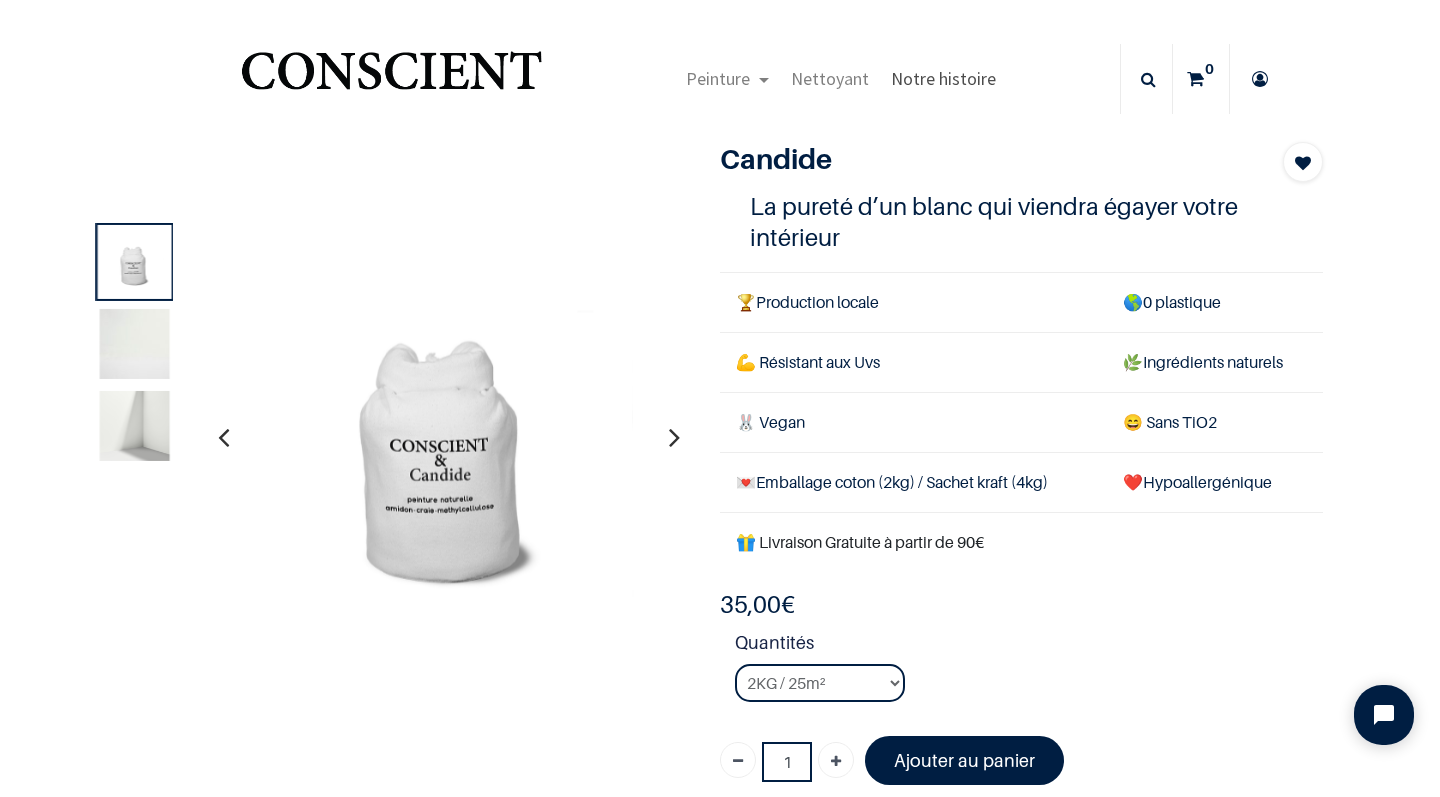 click on "Notre histoire" at bounding box center (943, 78) 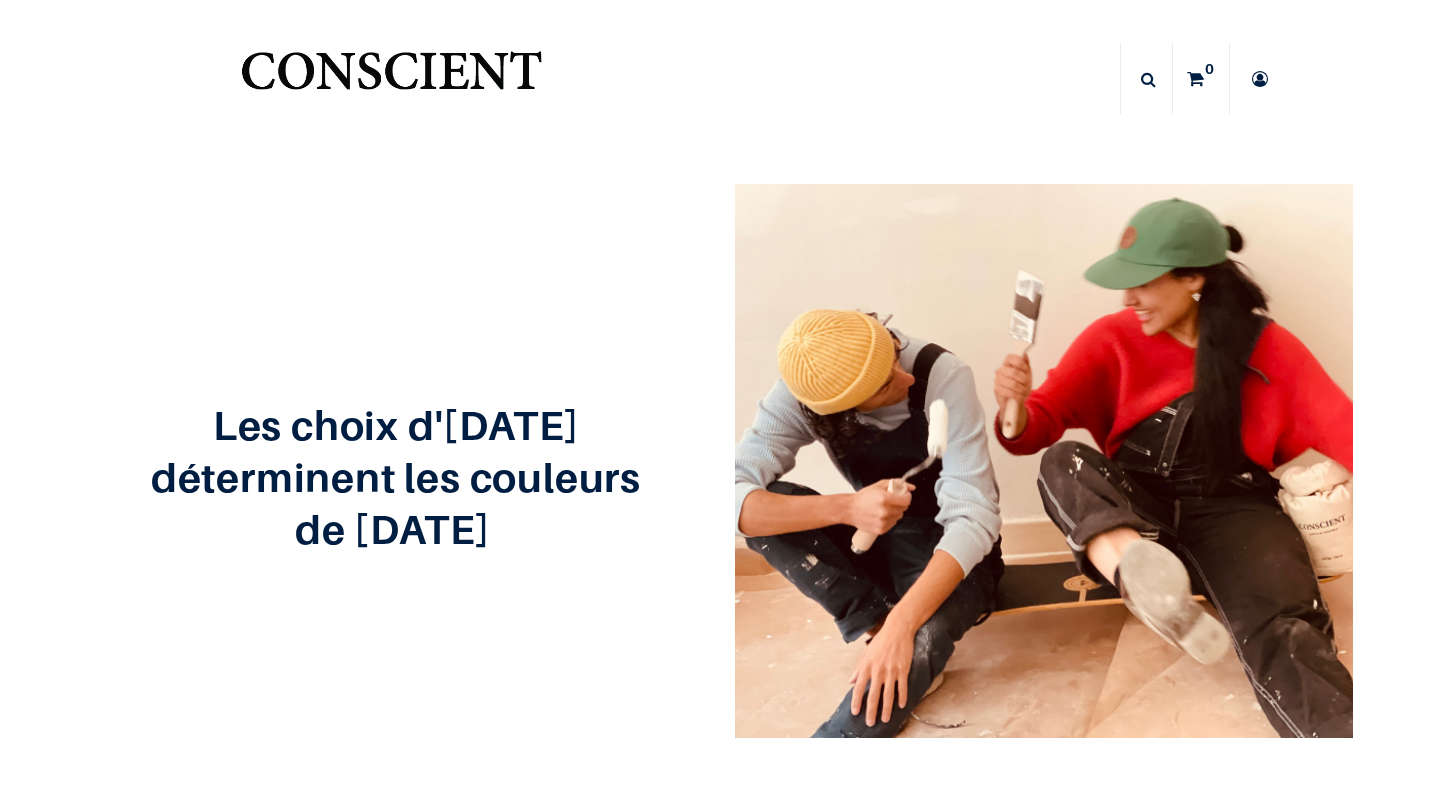 scroll, scrollTop: 0, scrollLeft: 0, axis: both 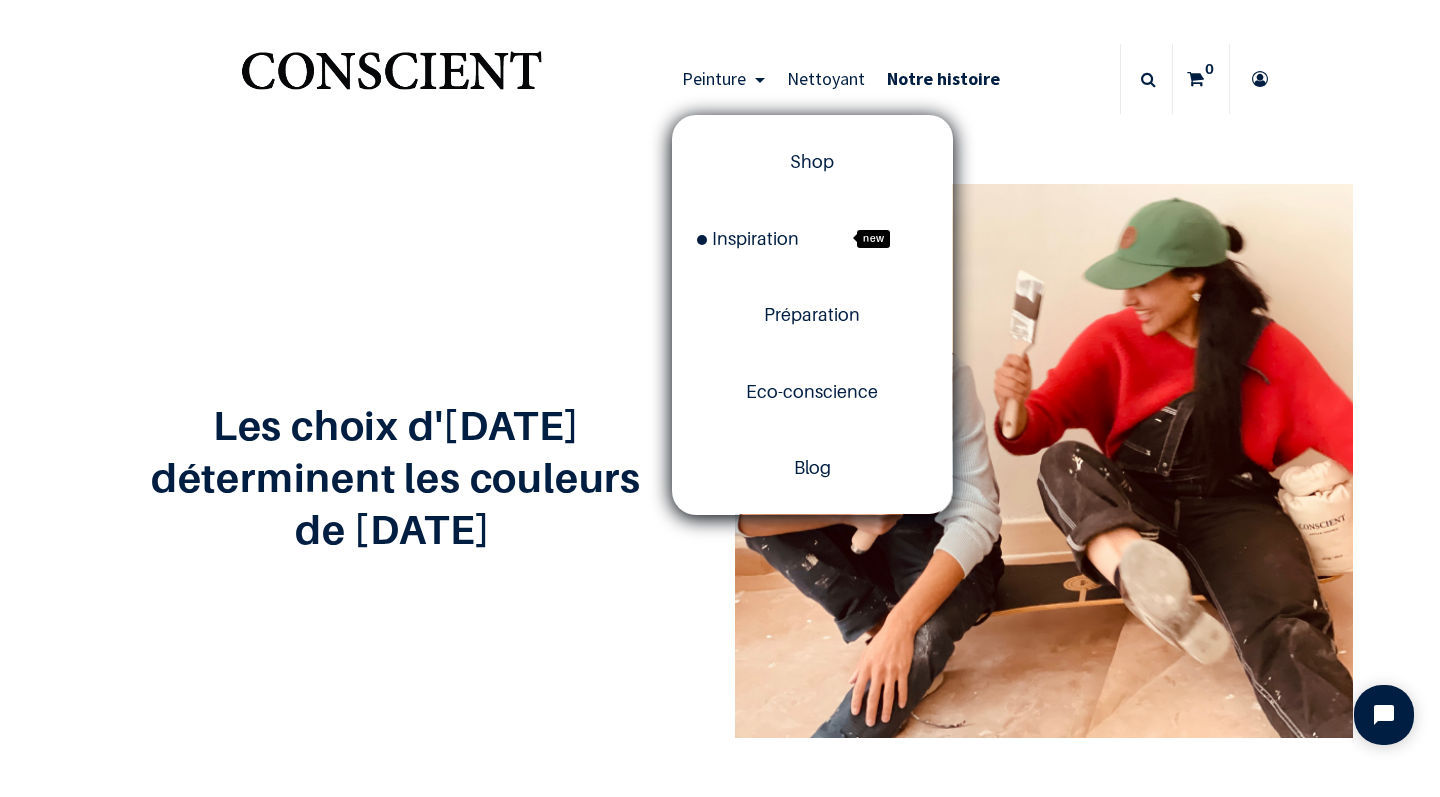 click on "Peinture" at bounding box center [714, 78] 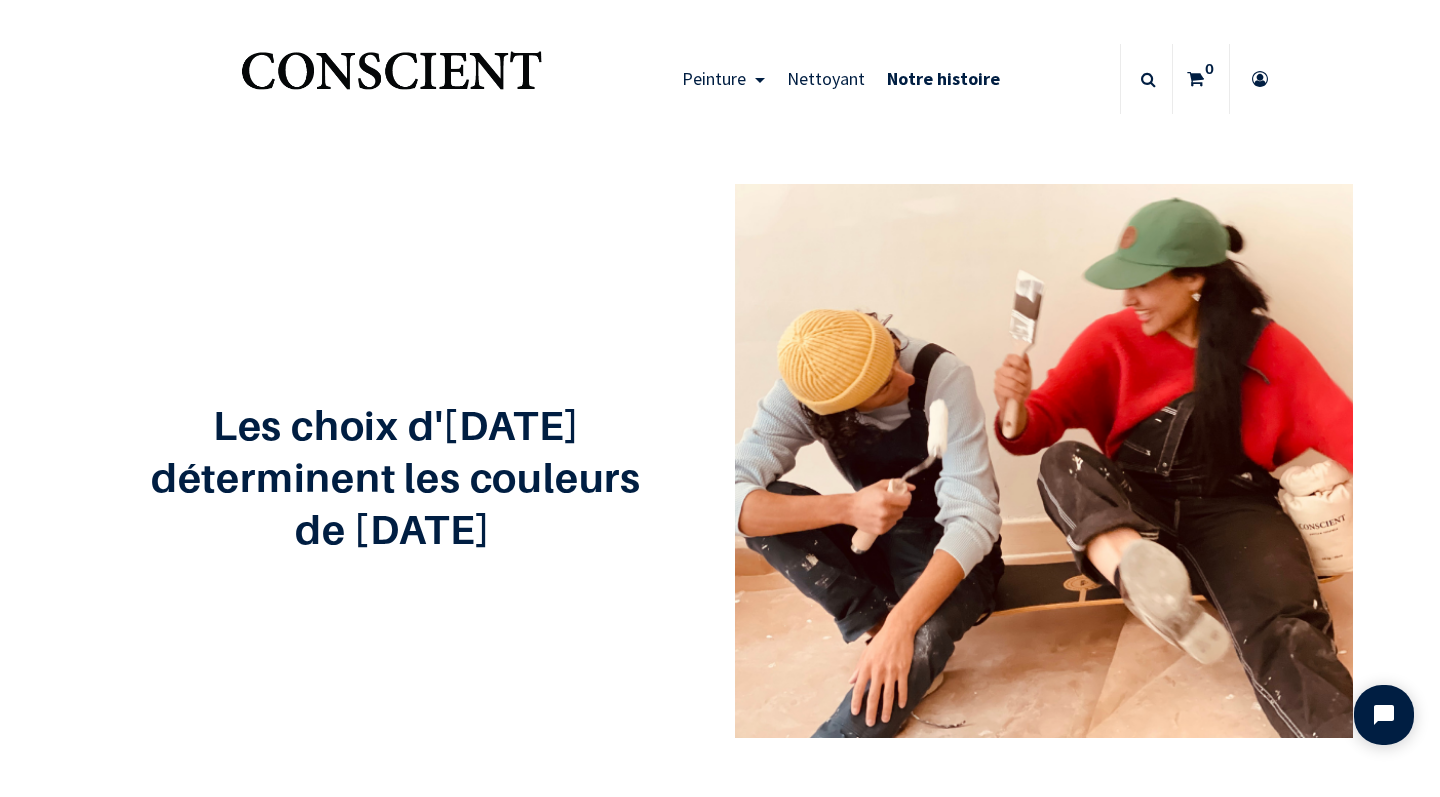 click on "Peinture" at bounding box center [714, 78] 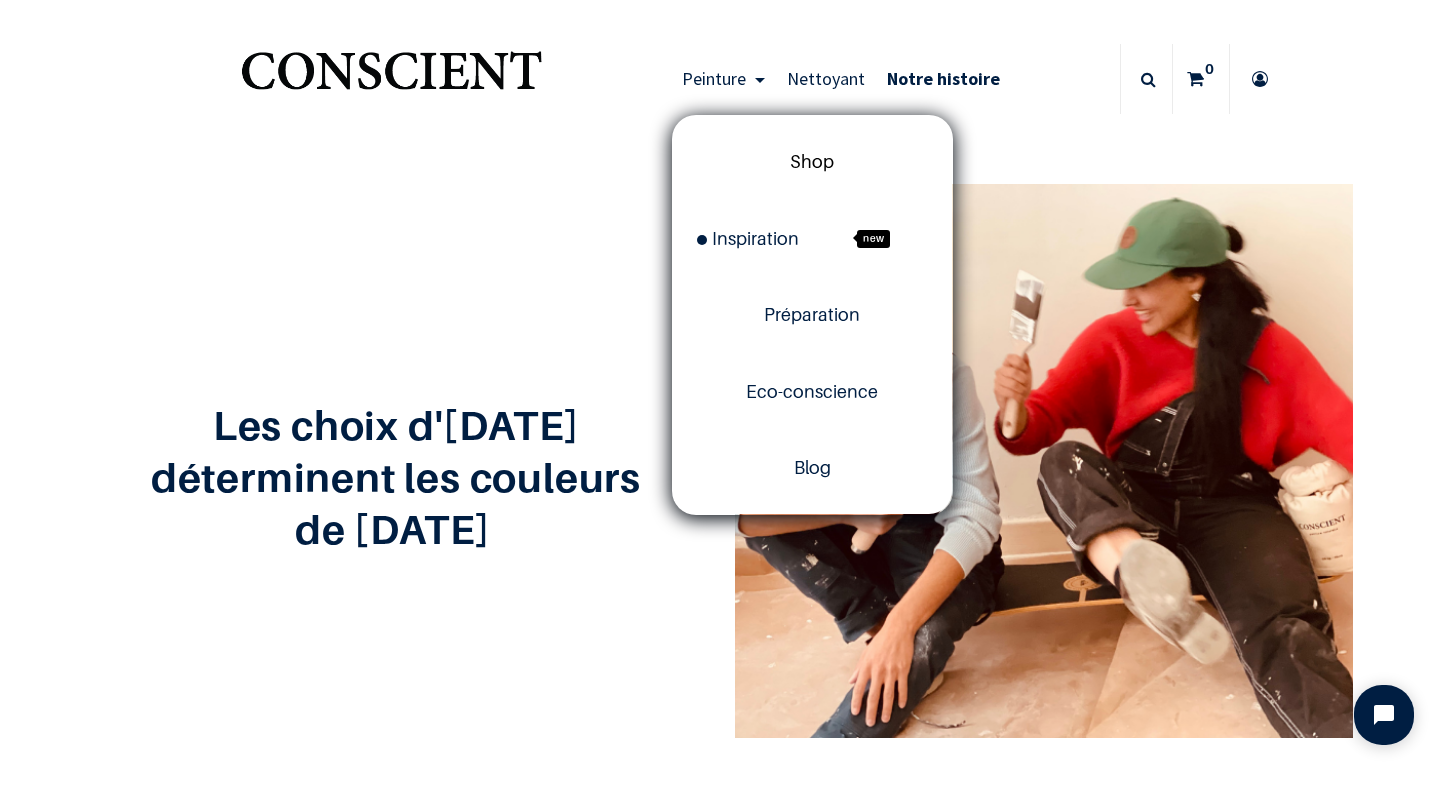 click on "Shop" at bounding box center (812, 161) 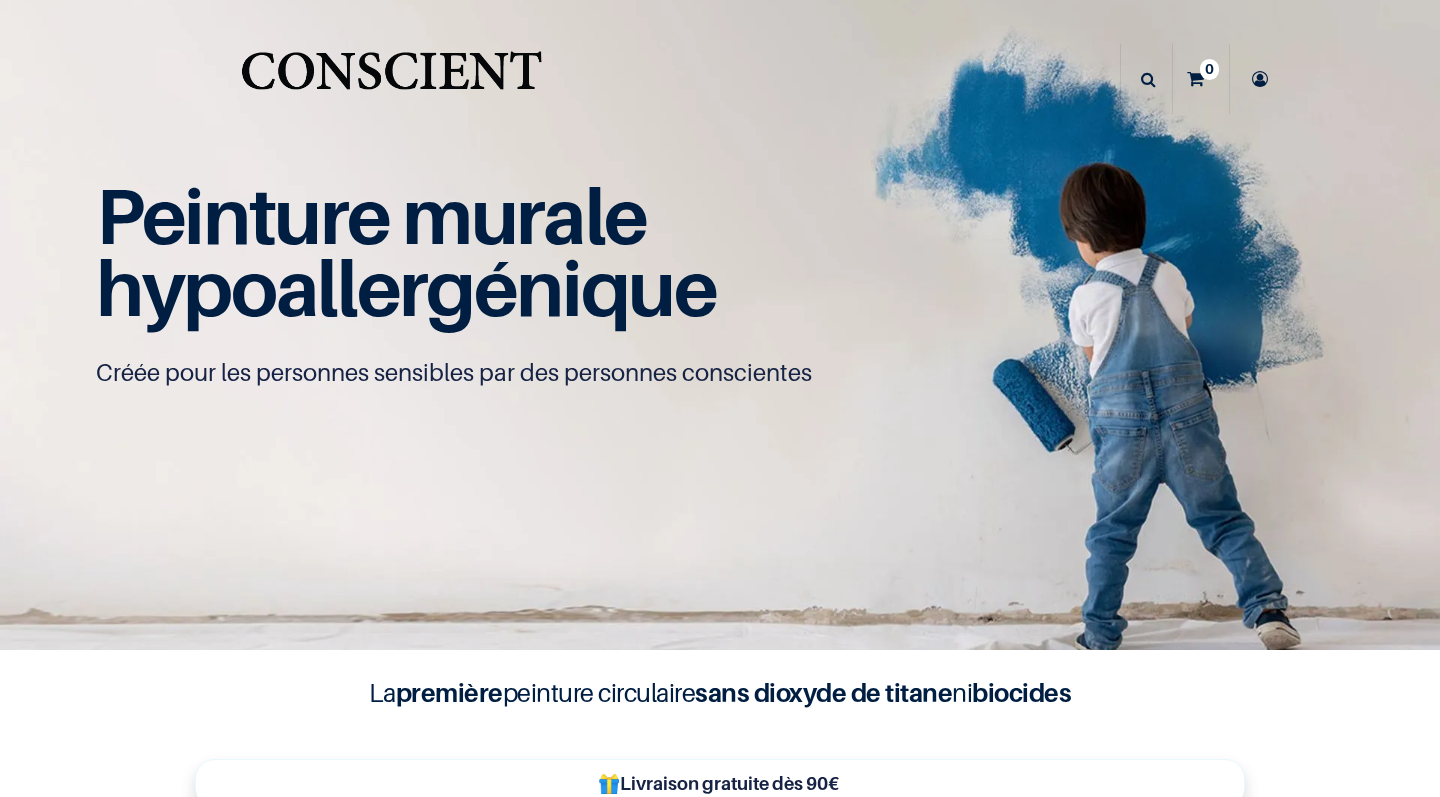 scroll, scrollTop: 0, scrollLeft: 0, axis: both 